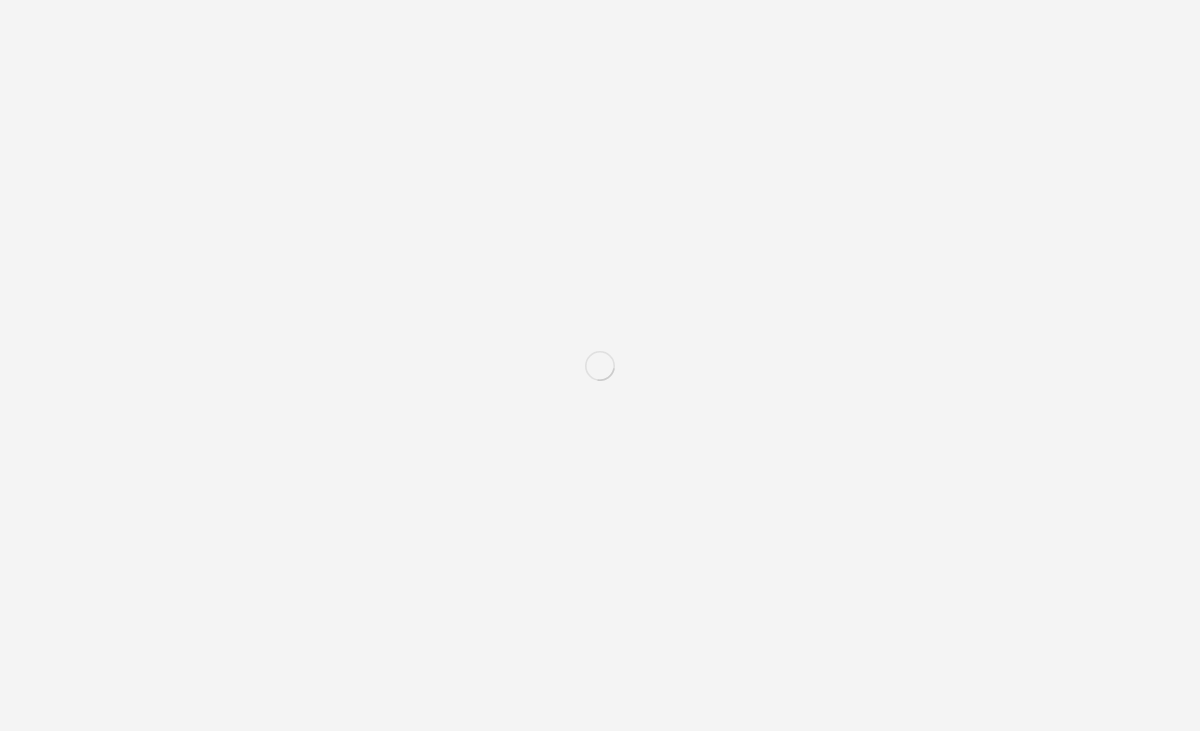 scroll, scrollTop: 0, scrollLeft: 0, axis: both 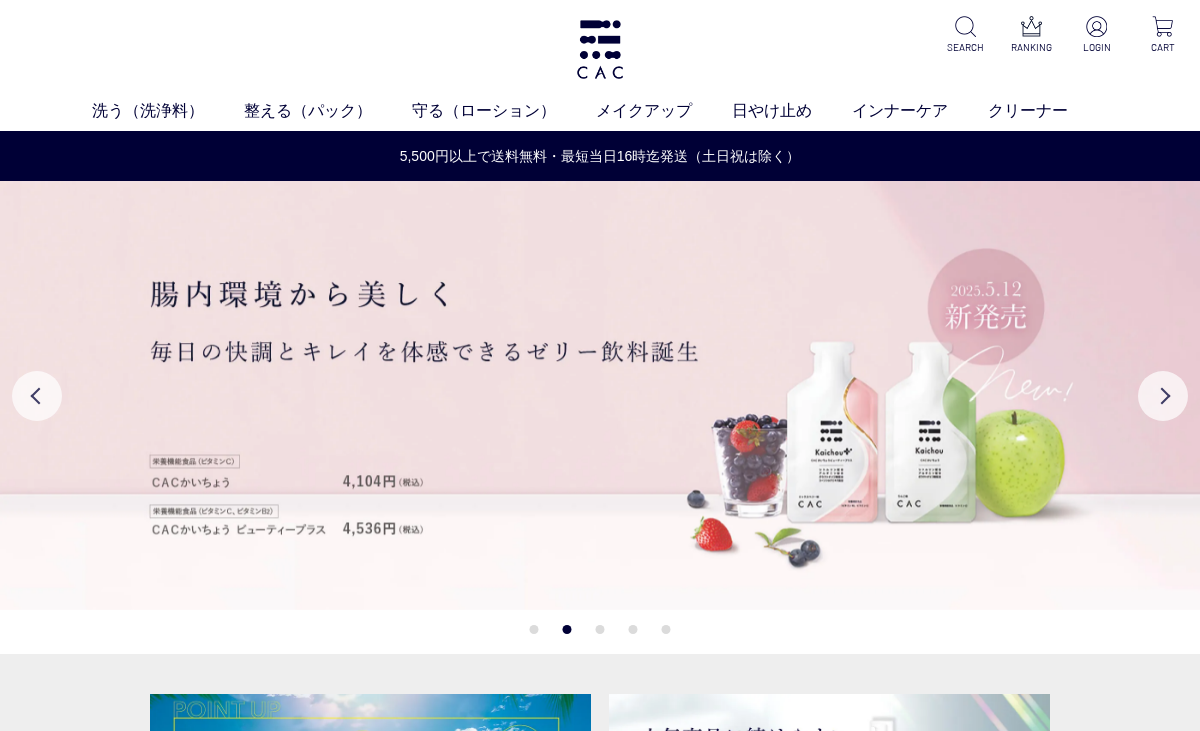 click on "Previous" at bounding box center (37, 396) 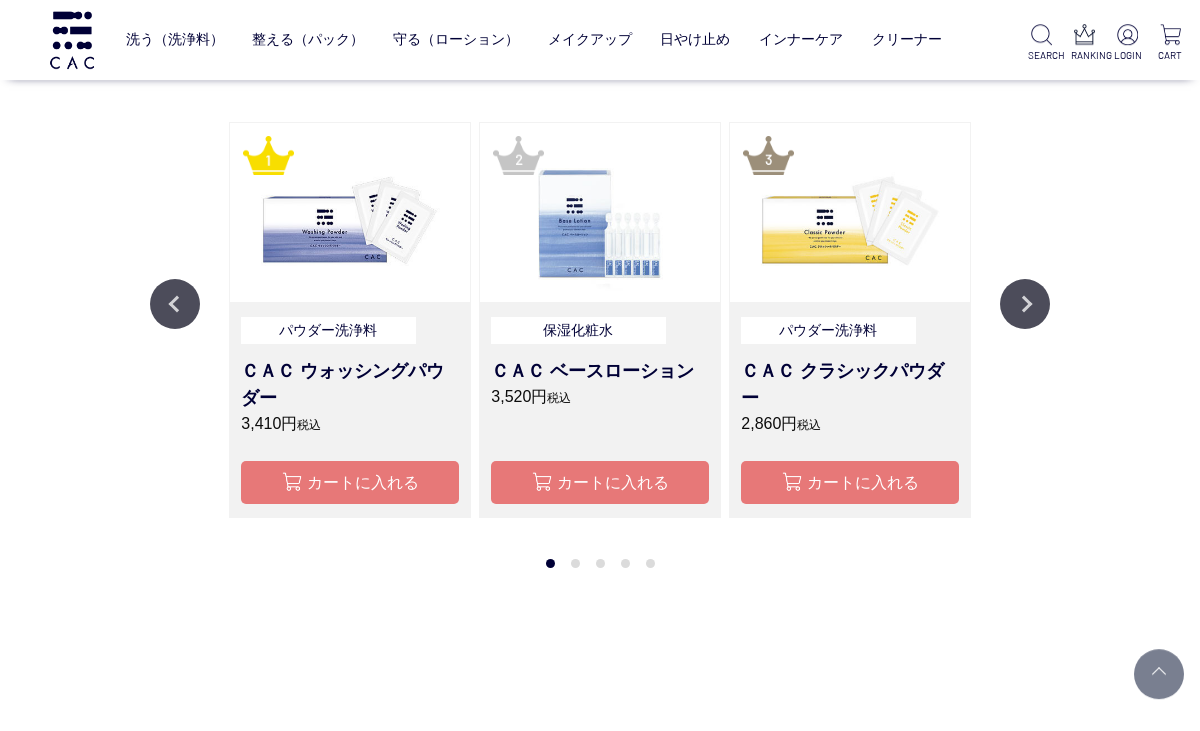 scroll, scrollTop: 1537, scrollLeft: 0, axis: vertical 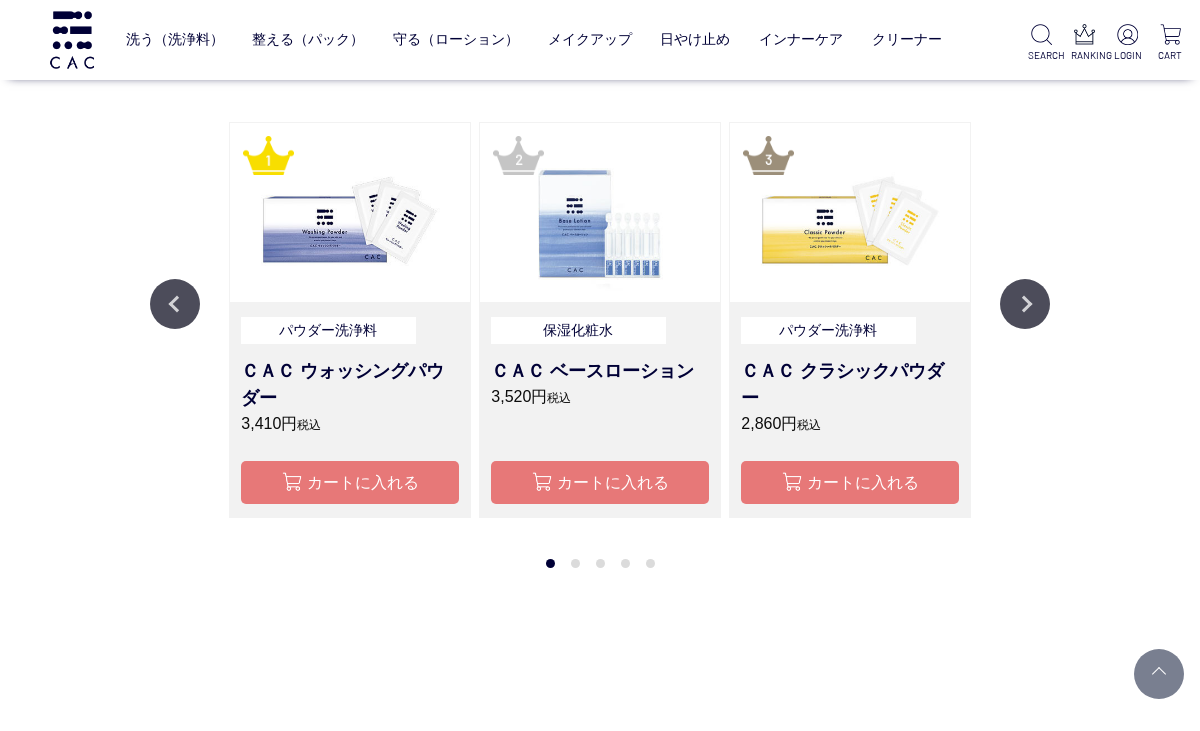 click on "Next" at bounding box center (1025, 304) 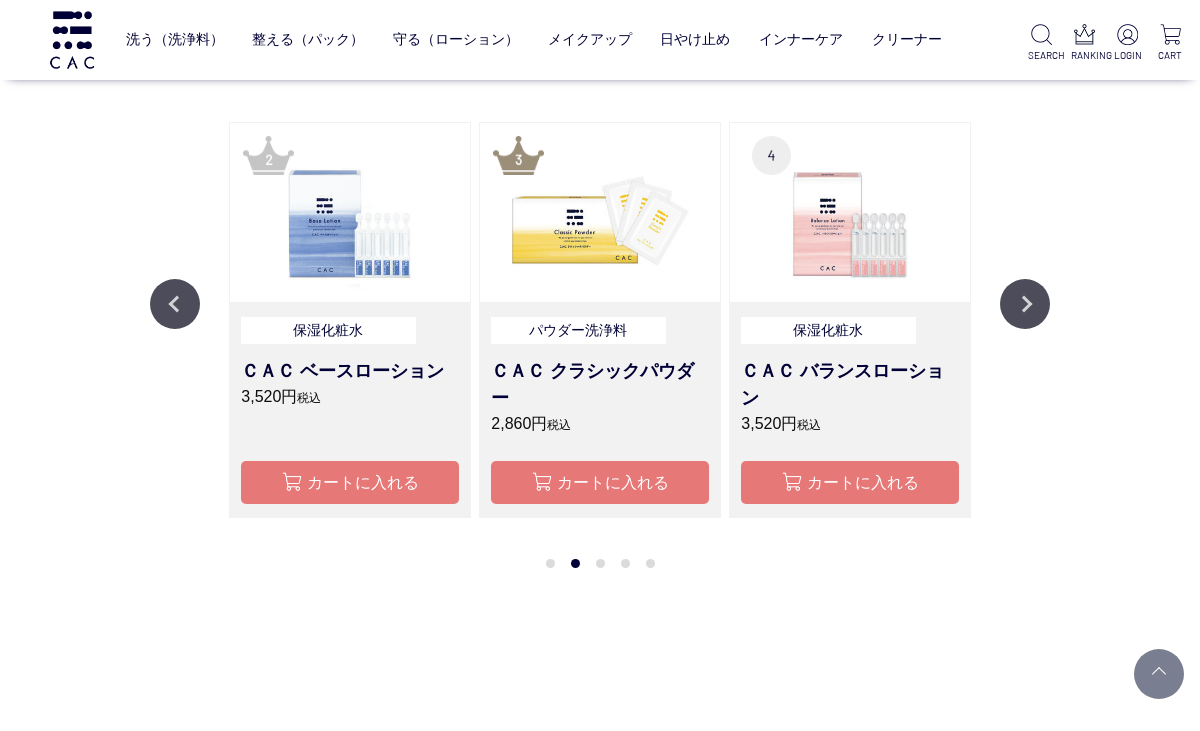 click on "Next" at bounding box center (1025, 304) 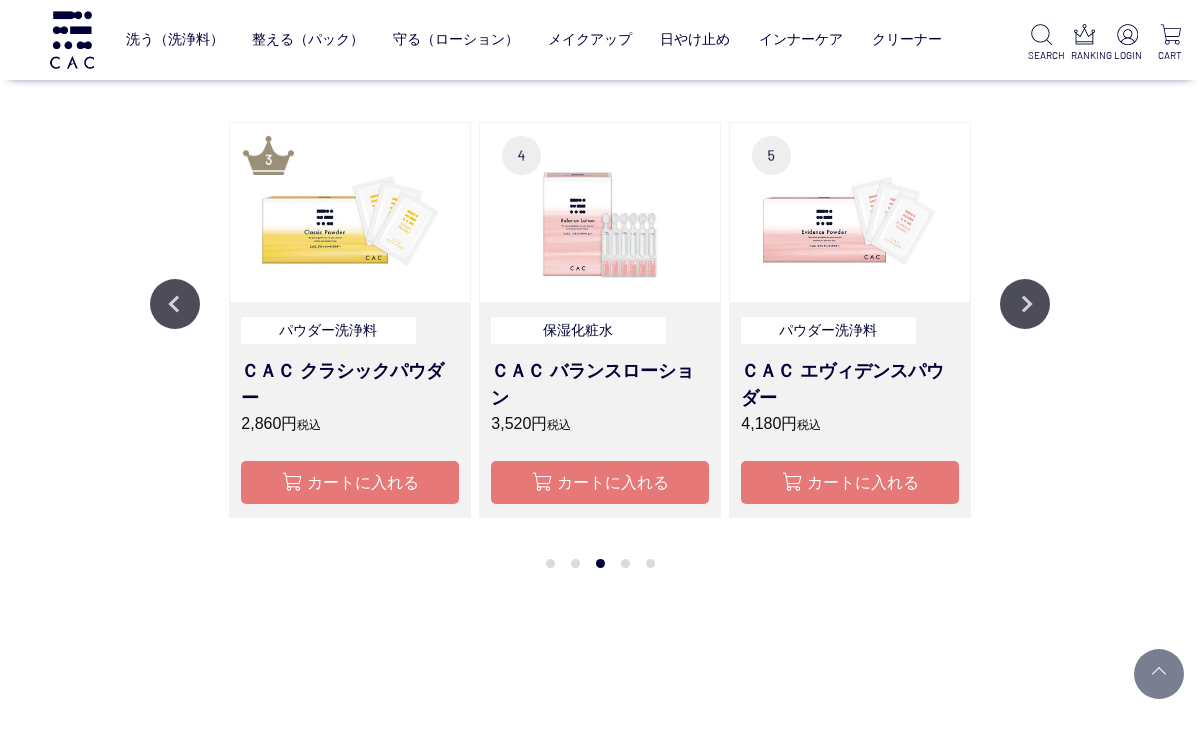 click on "Next" at bounding box center [1025, 304] 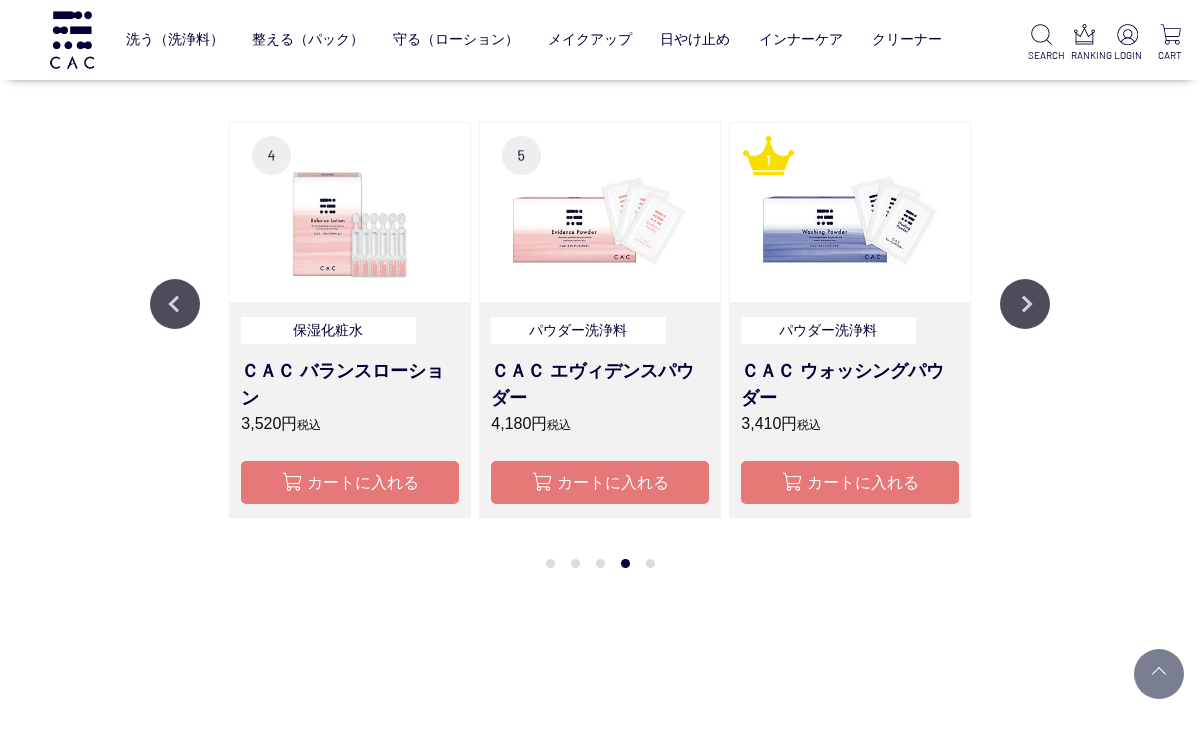 click on "Next" at bounding box center [1025, 304] 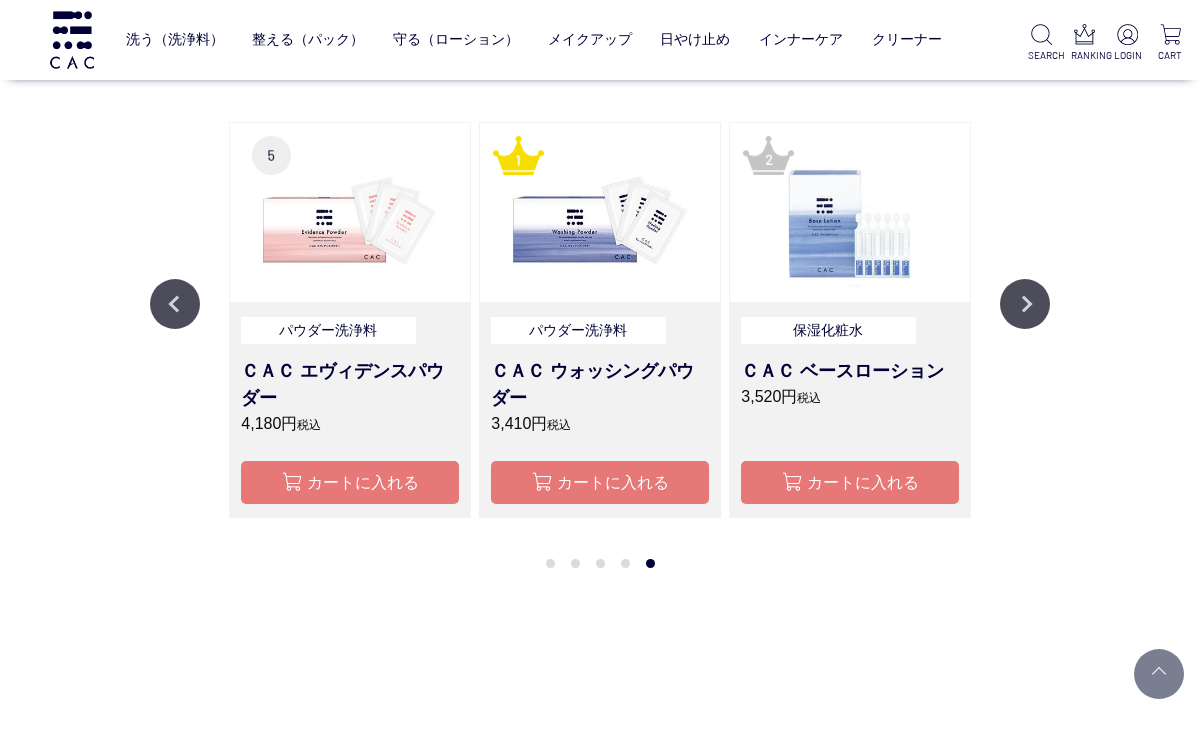 click on "Next" at bounding box center (1025, 304) 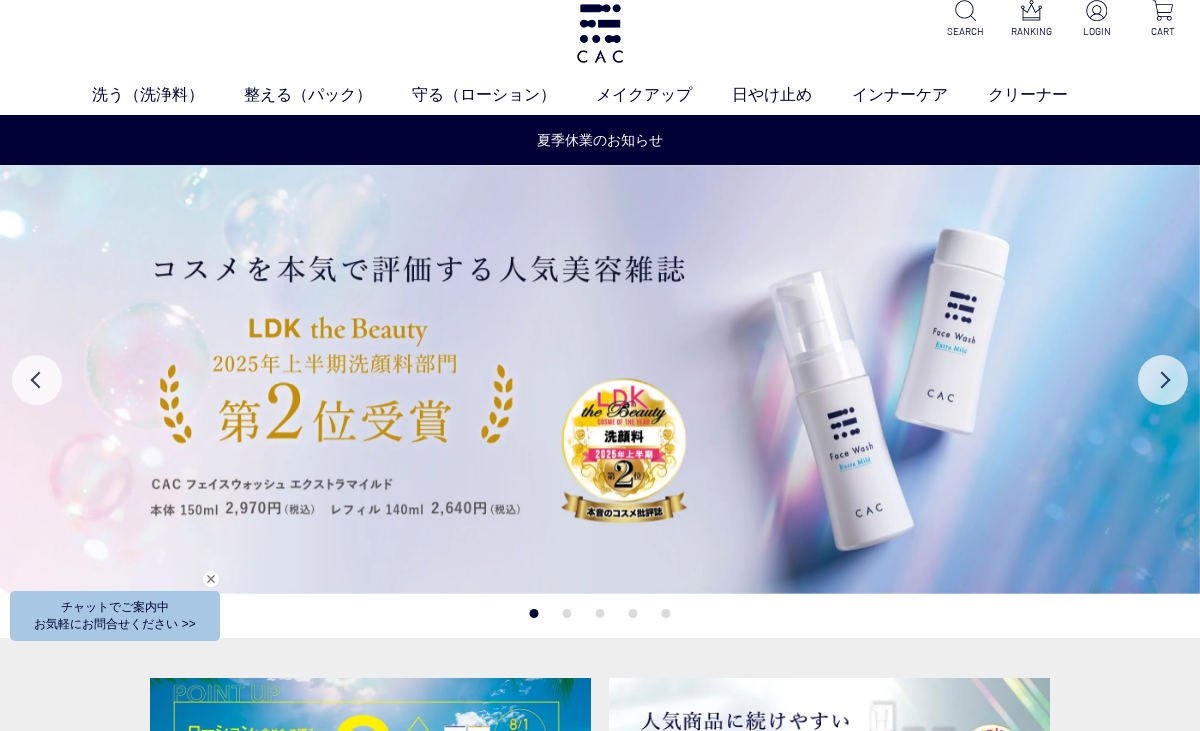 scroll, scrollTop: 21, scrollLeft: 0, axis: vertical 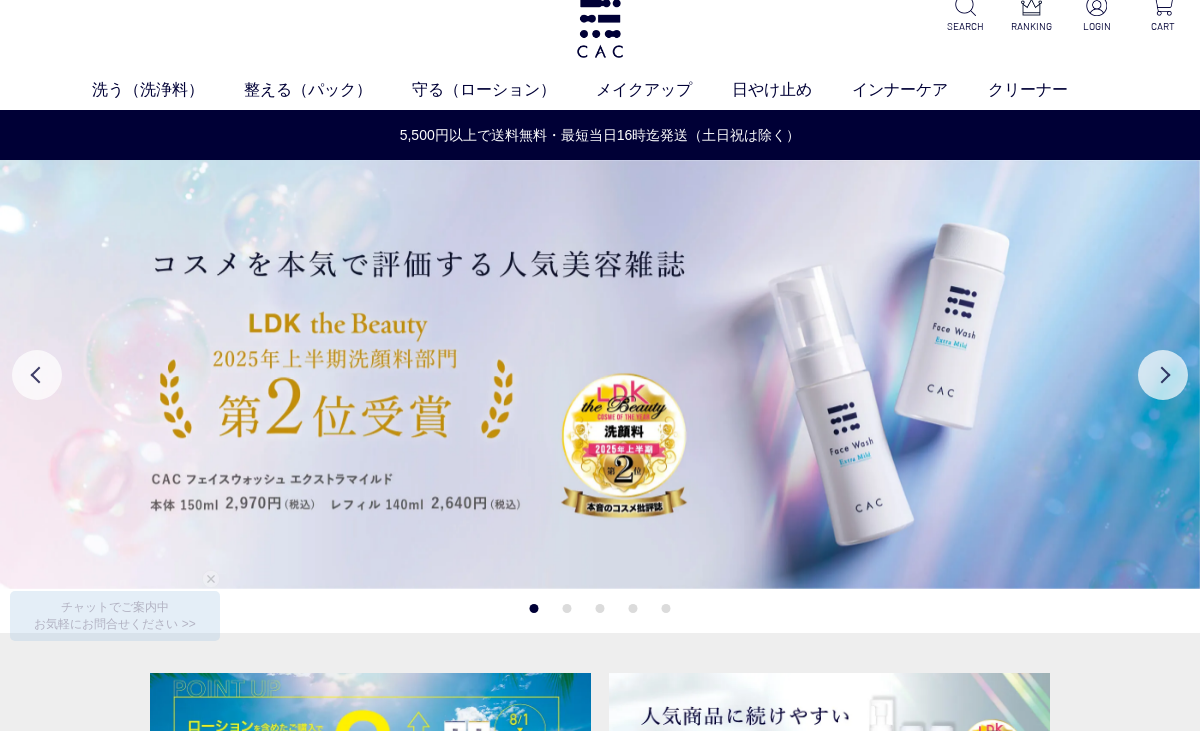 click at bounding box center [600, 374] 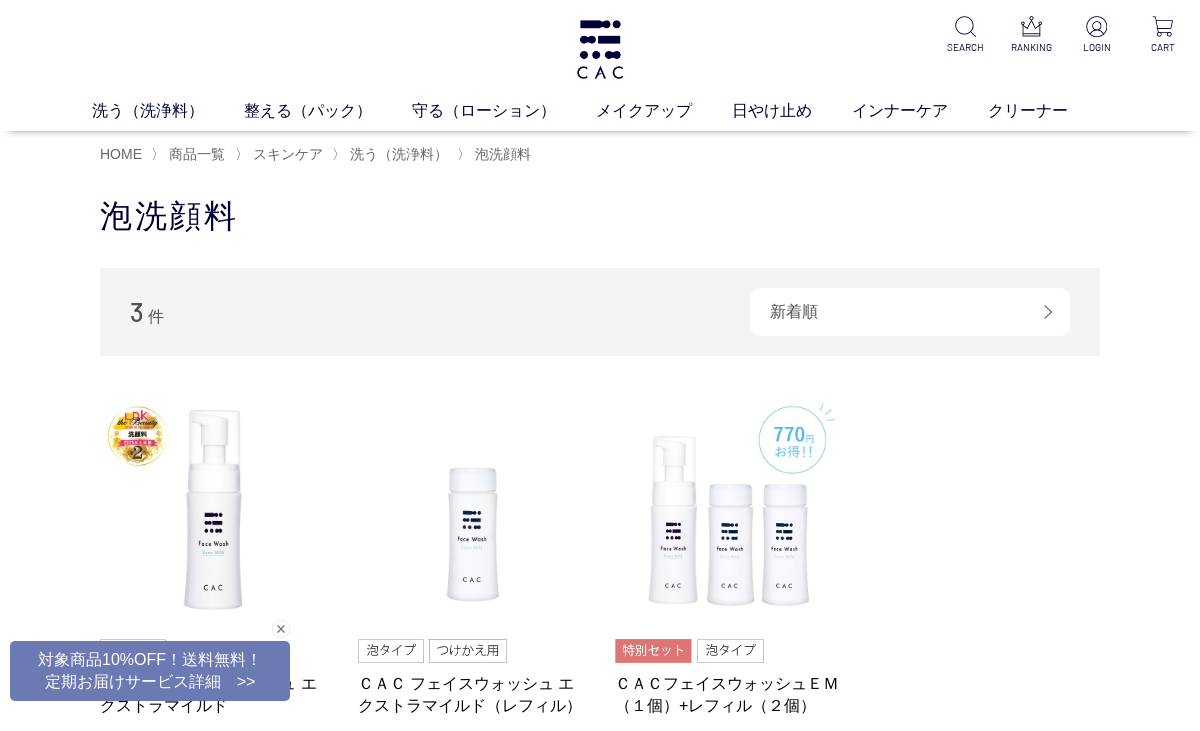 scroll, scrollTop: 0, scrollLeft: 0, axis: both 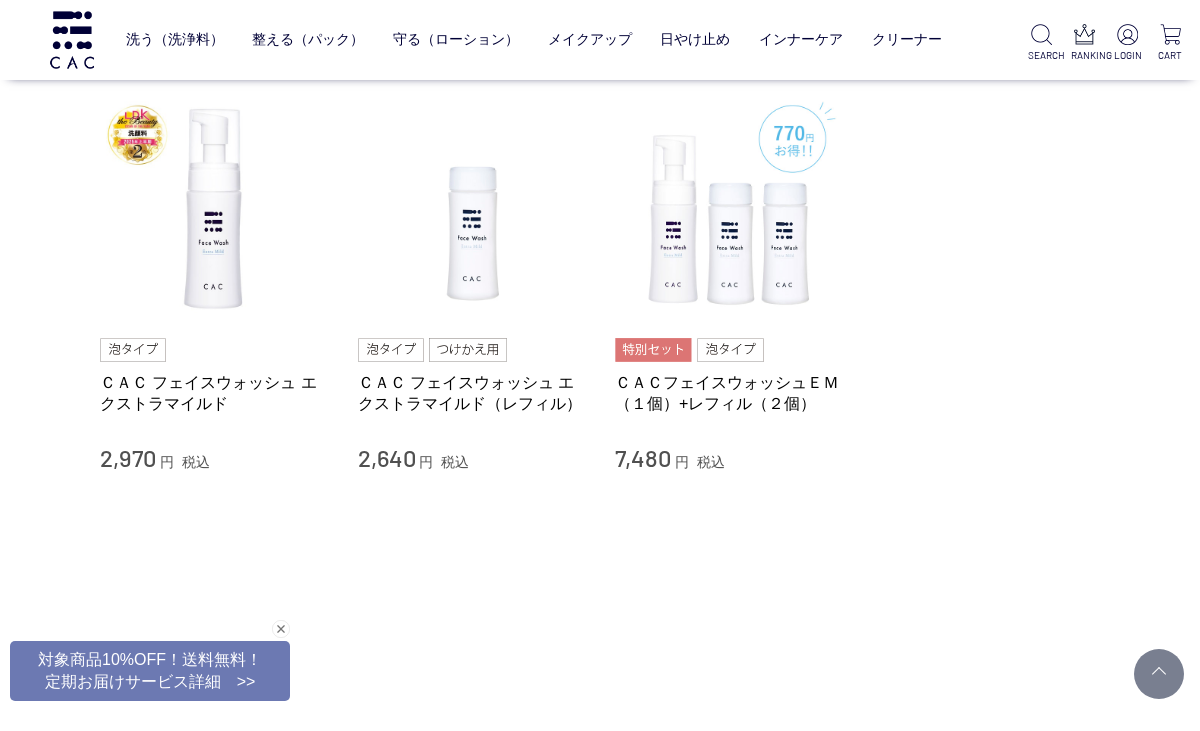 click at bounding box center (729, 209) 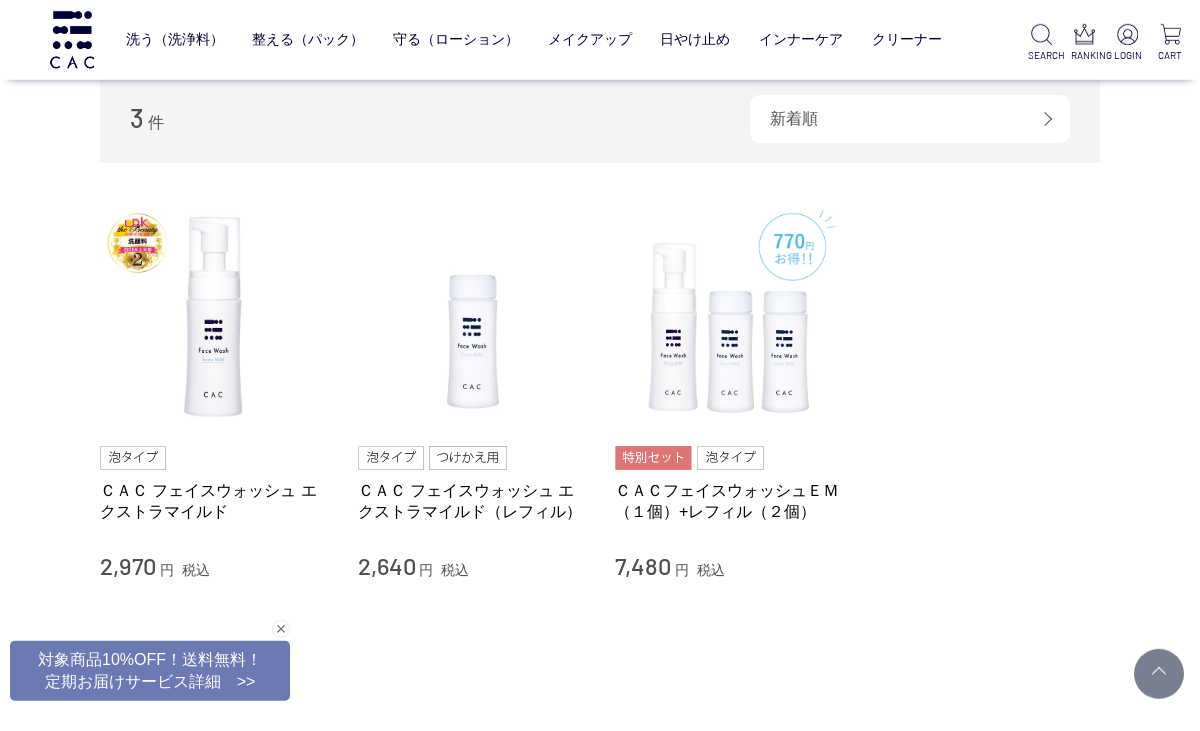 scroll, scrollTop: 0, scrollLeft: 0, axis: both 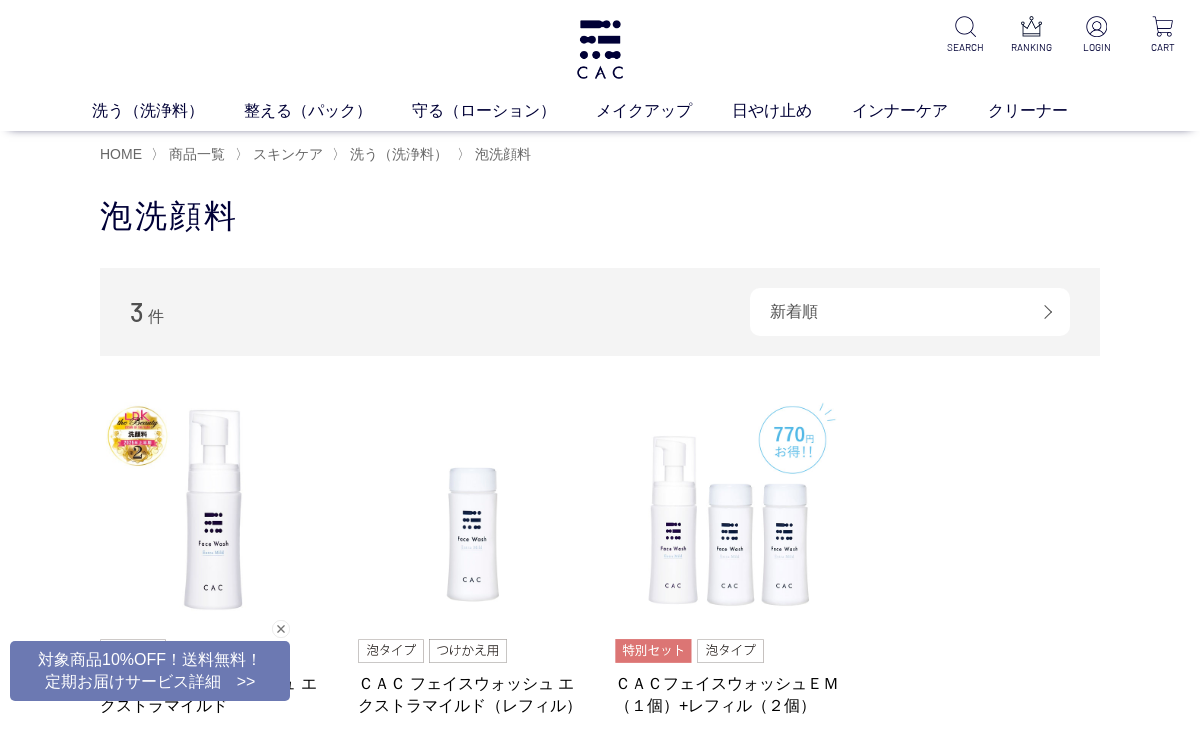 click on "洗う（洗浄料）" at bounding box center [168, 111] 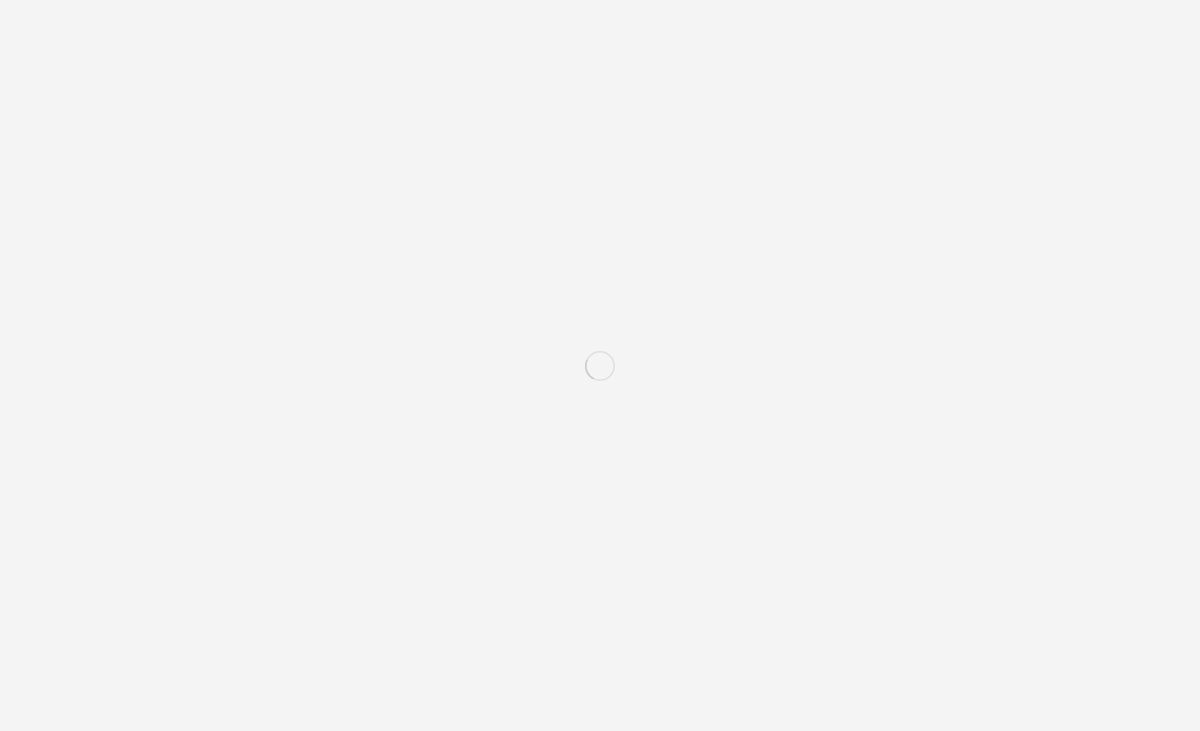 scroll, scrollTop: 0, scrollLeft: 0, axis: both 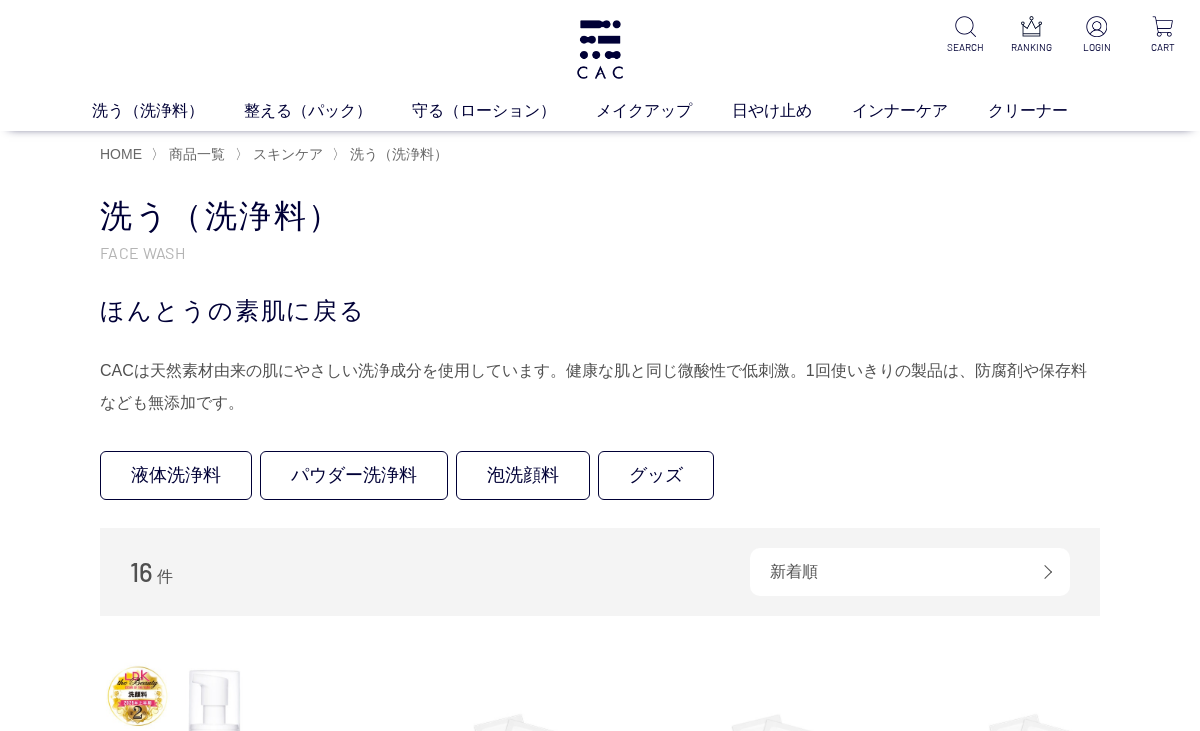click at bounding box center [600, 49] 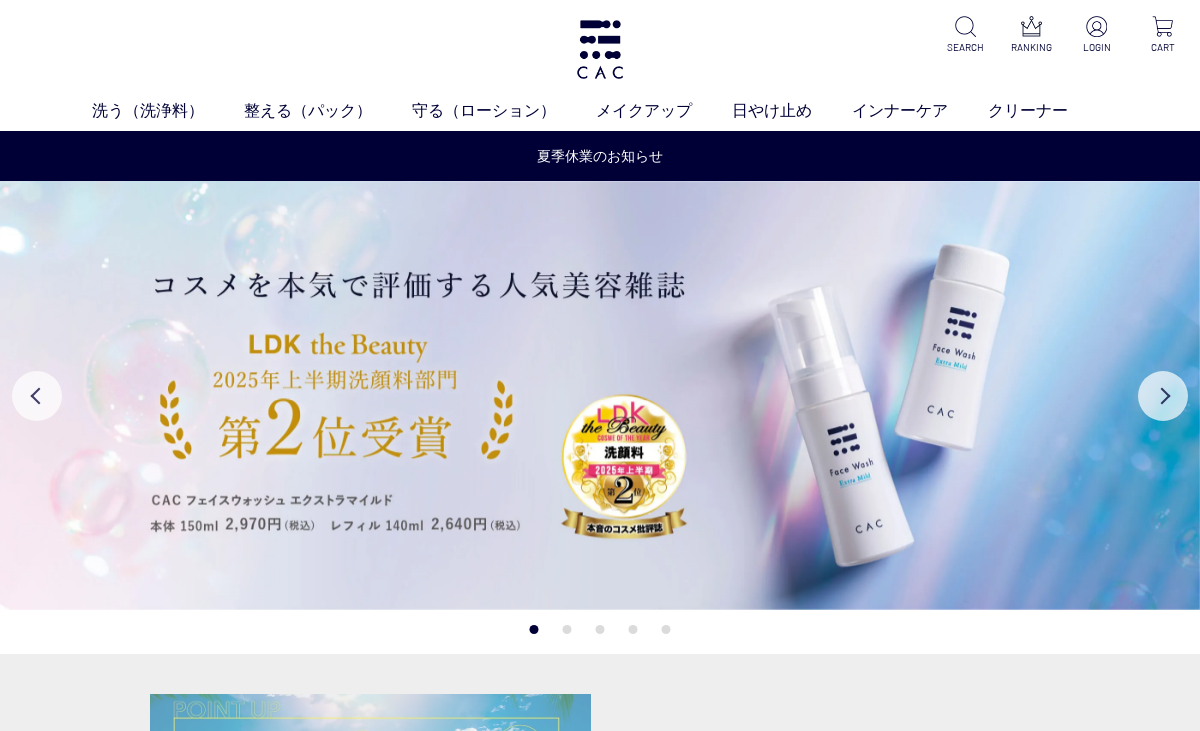 scroll, scrollTop: 0, scrollLeft: 0, axis: both 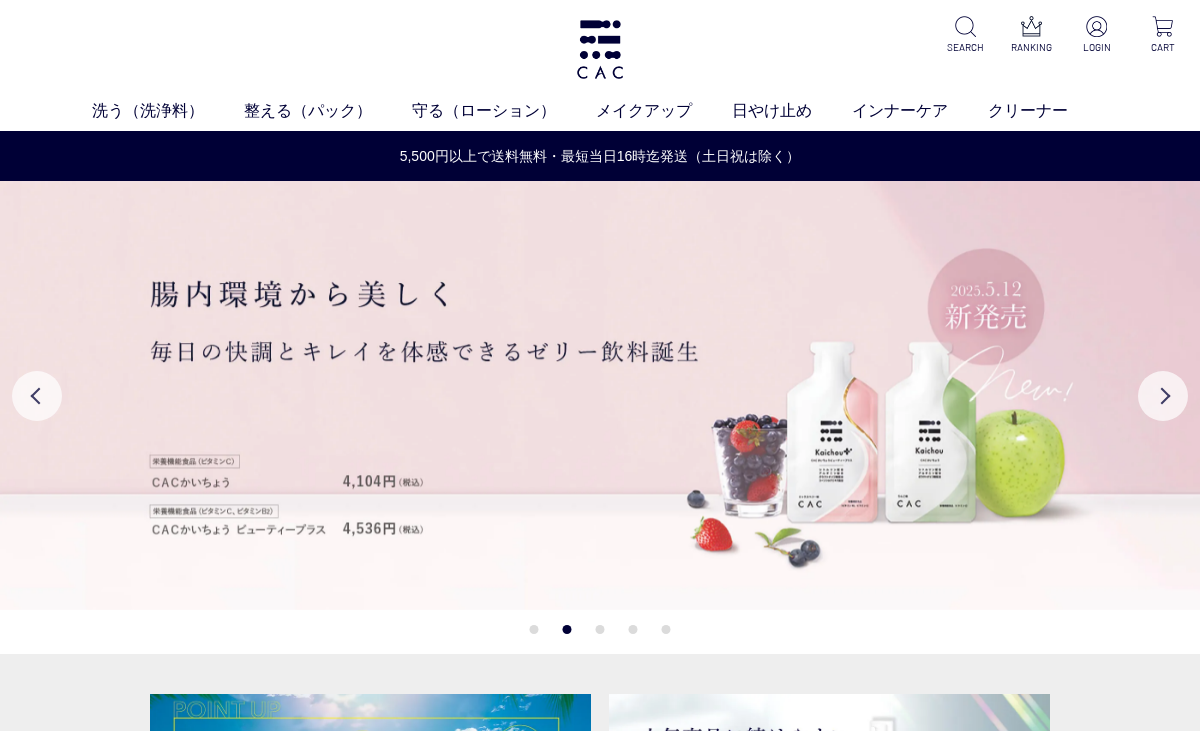 click on "Next" at bounding box center (1163, 396) 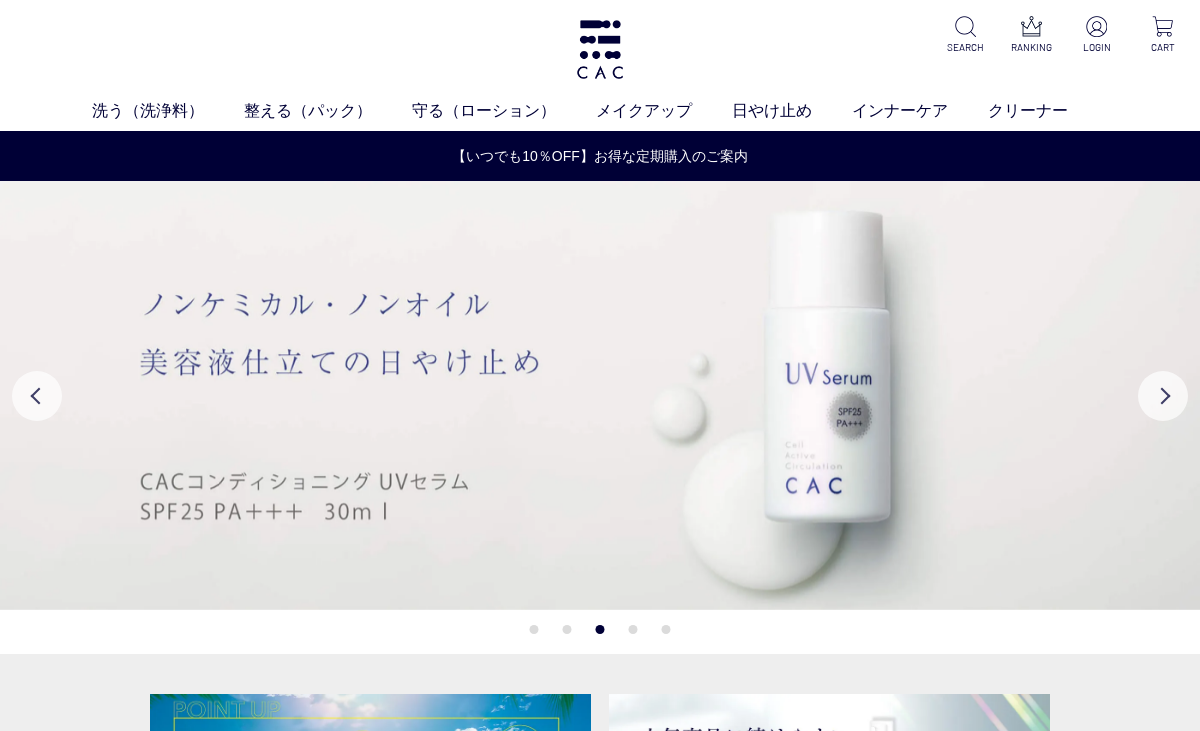 click at bounding box center [600, 395] 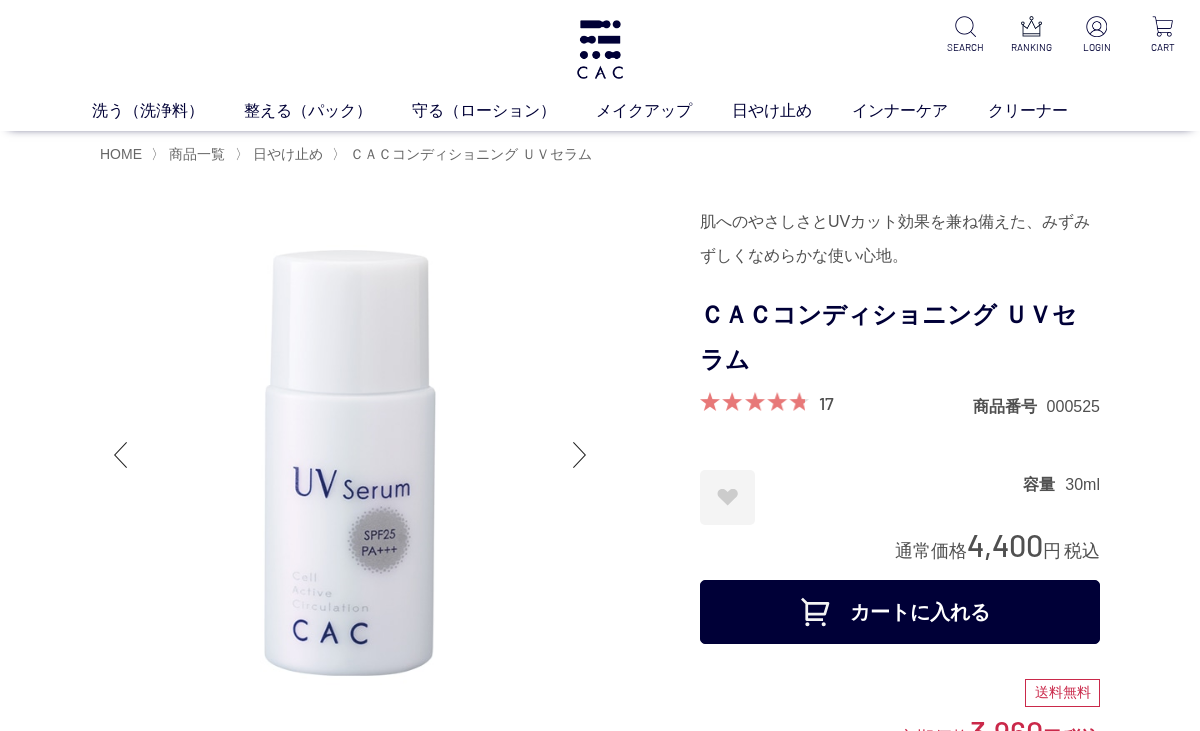 scroll, scrollTop: 0, scrollLeft: 0, axis: both 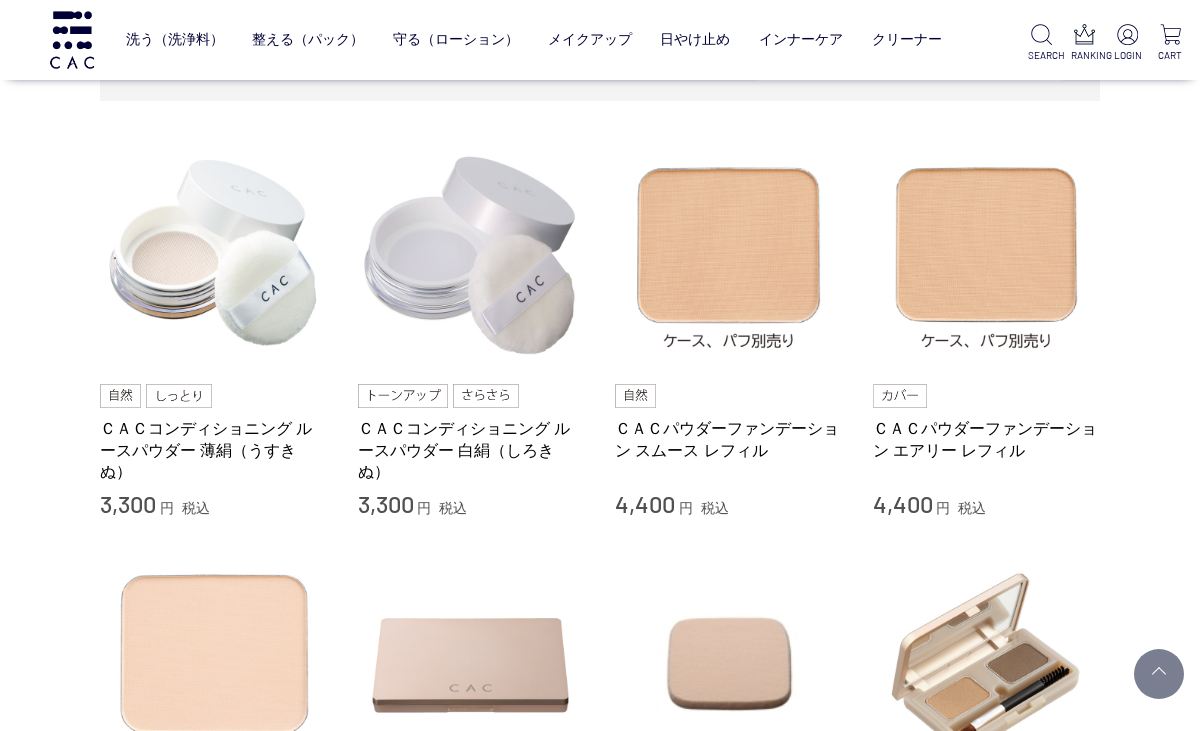 click at bounding box center [214, 255] 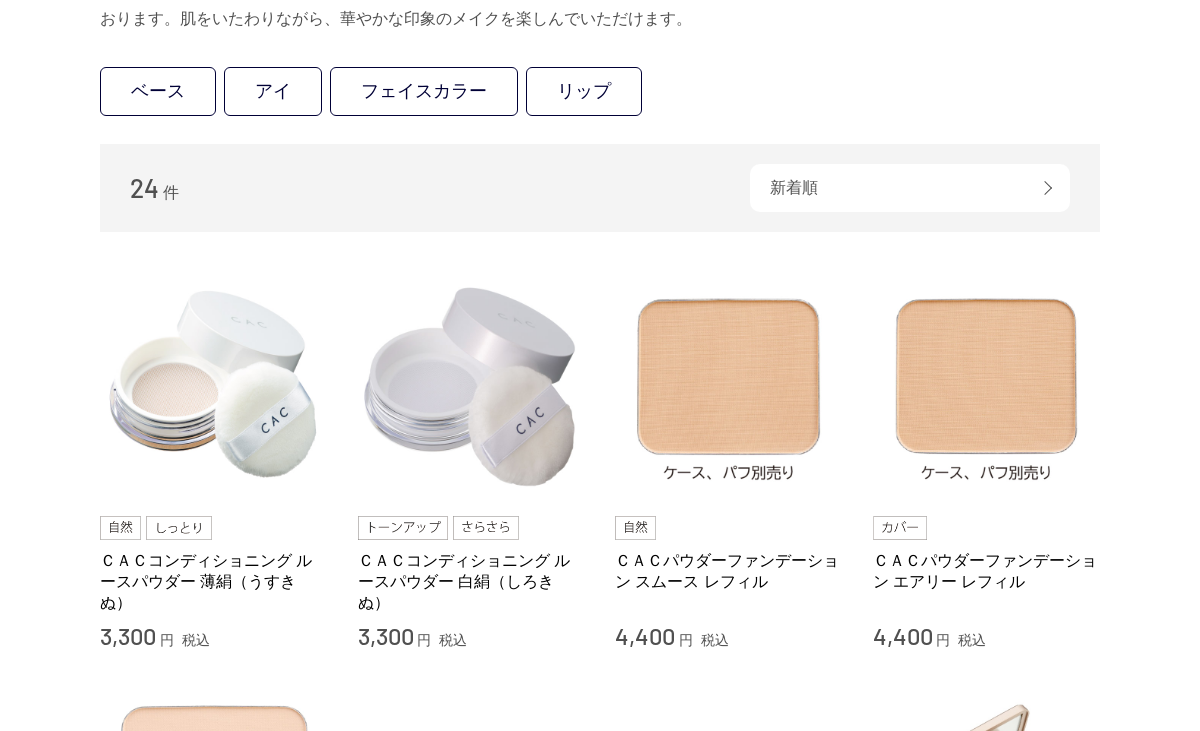 scroll, scrollTop: 448, scrollLeft: 0, axis: vertical 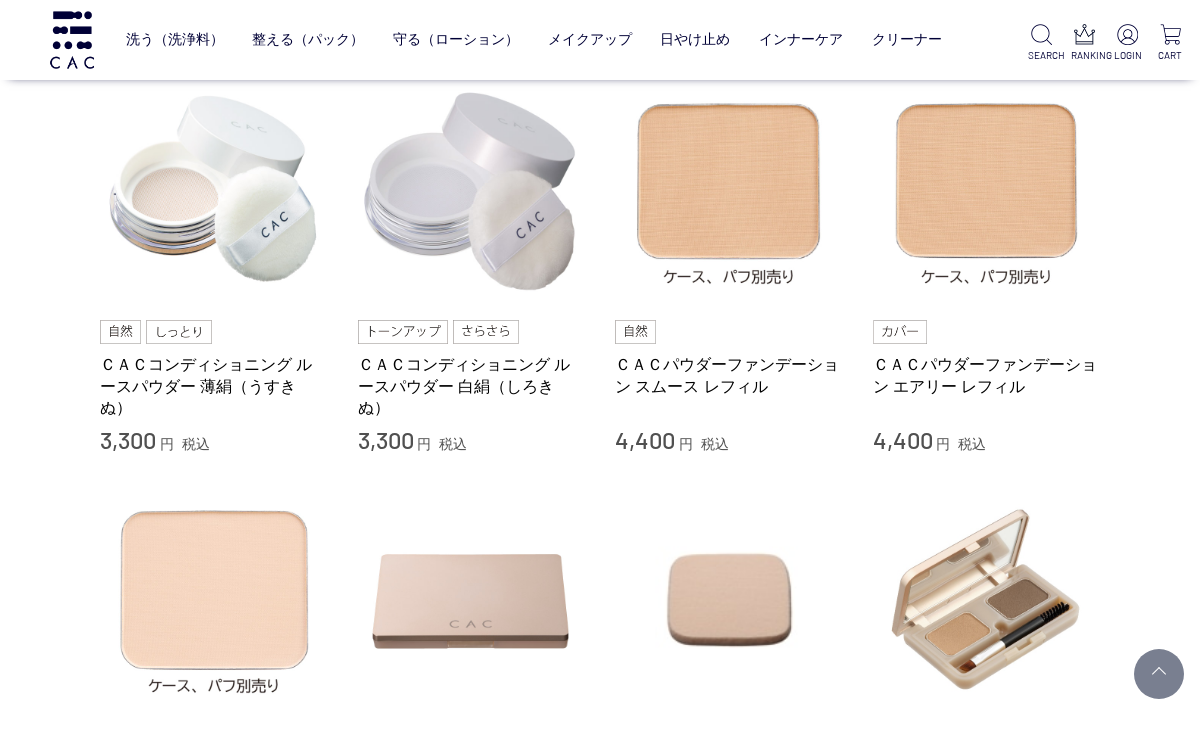 click at bounding box center [472, 191] 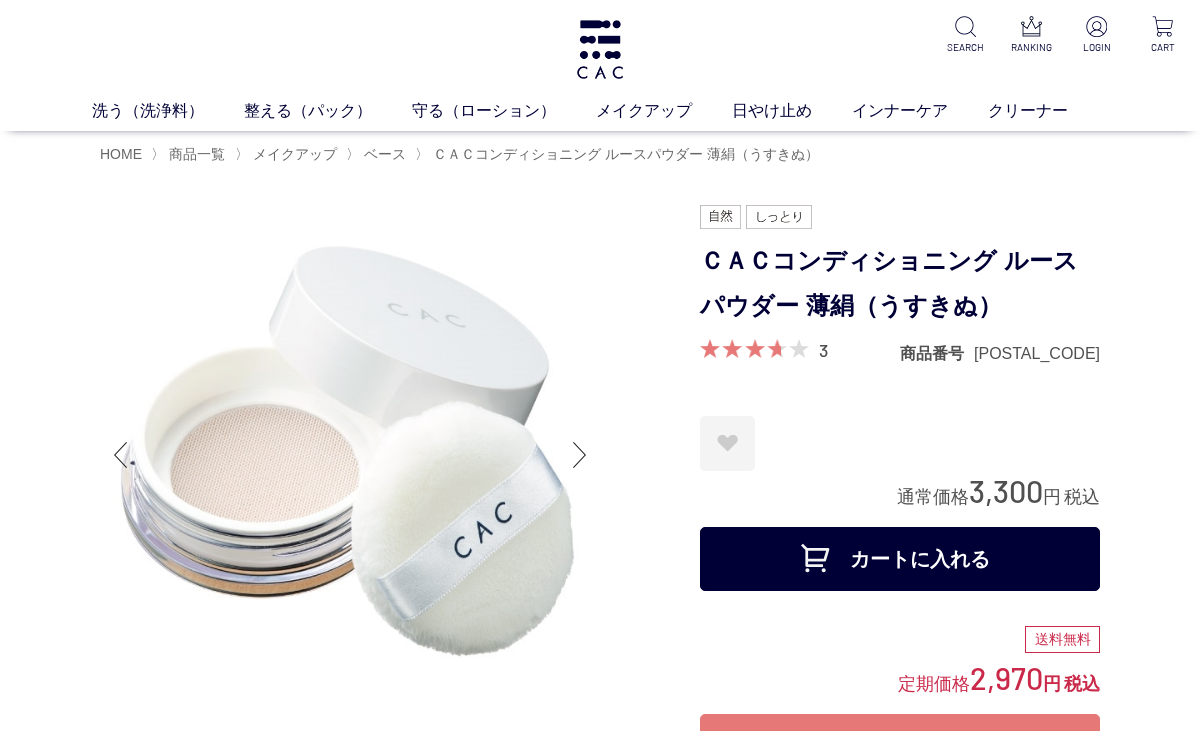 scroll, scrollTop: 0, scrollLeft: 0, axis: both 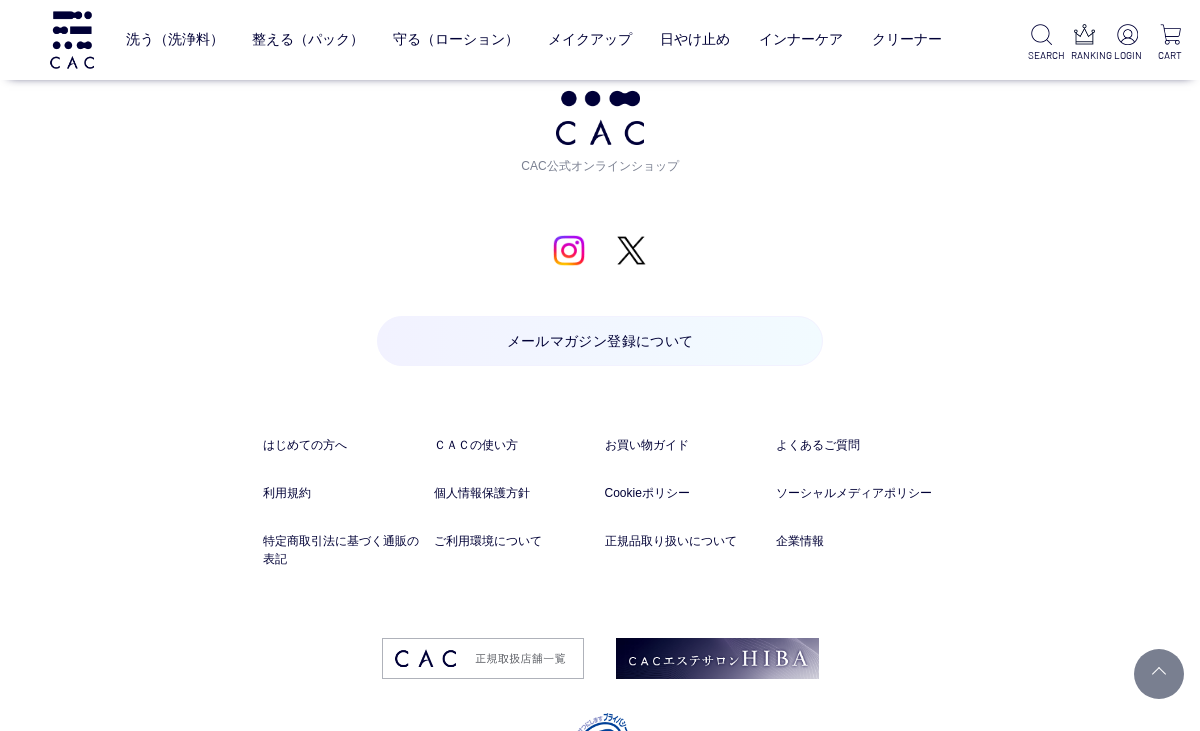 click at bounding box center [483, 658] 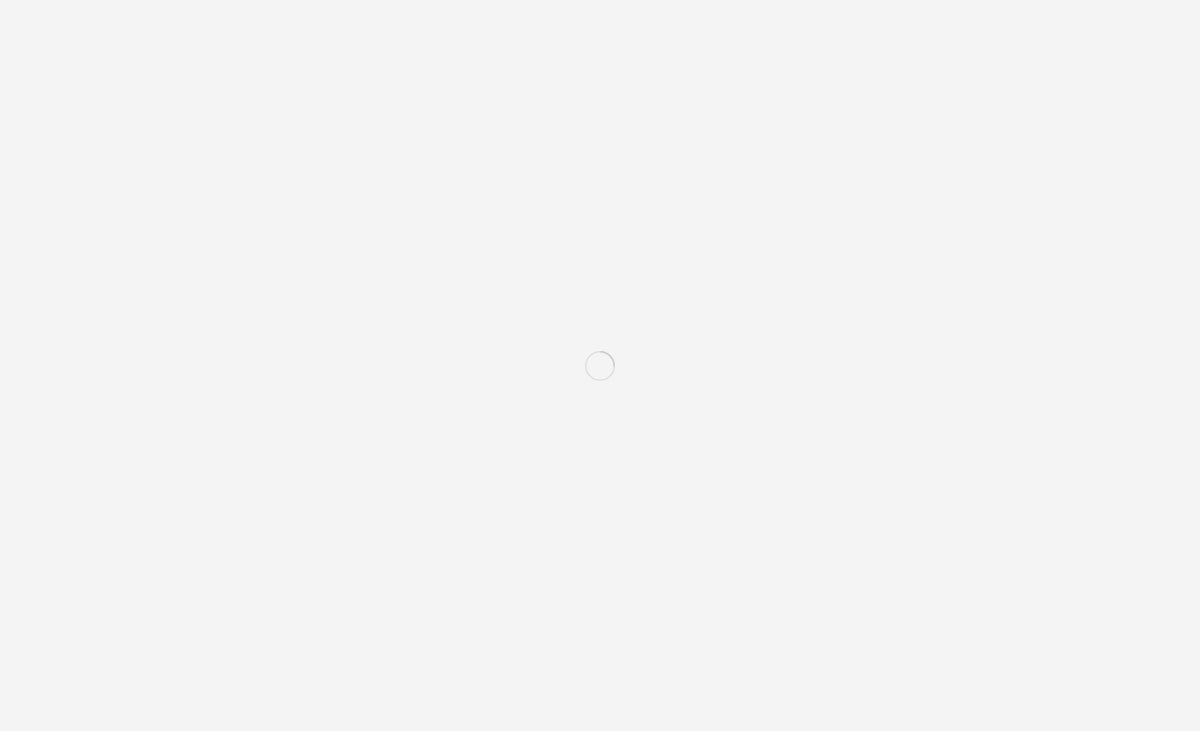 scroll, scrollTop: 0, scrollLeft: 0, axis: both 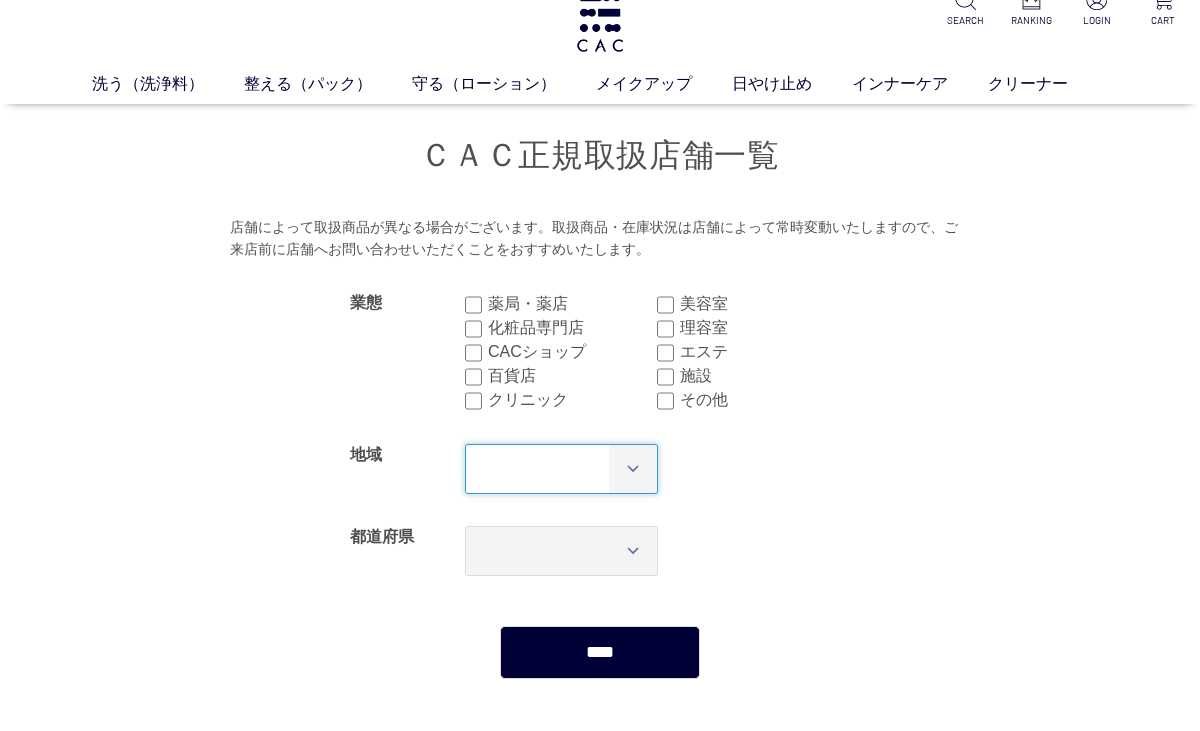 click on "[CREDIT_CARD]" at bounding box center [561, 469] 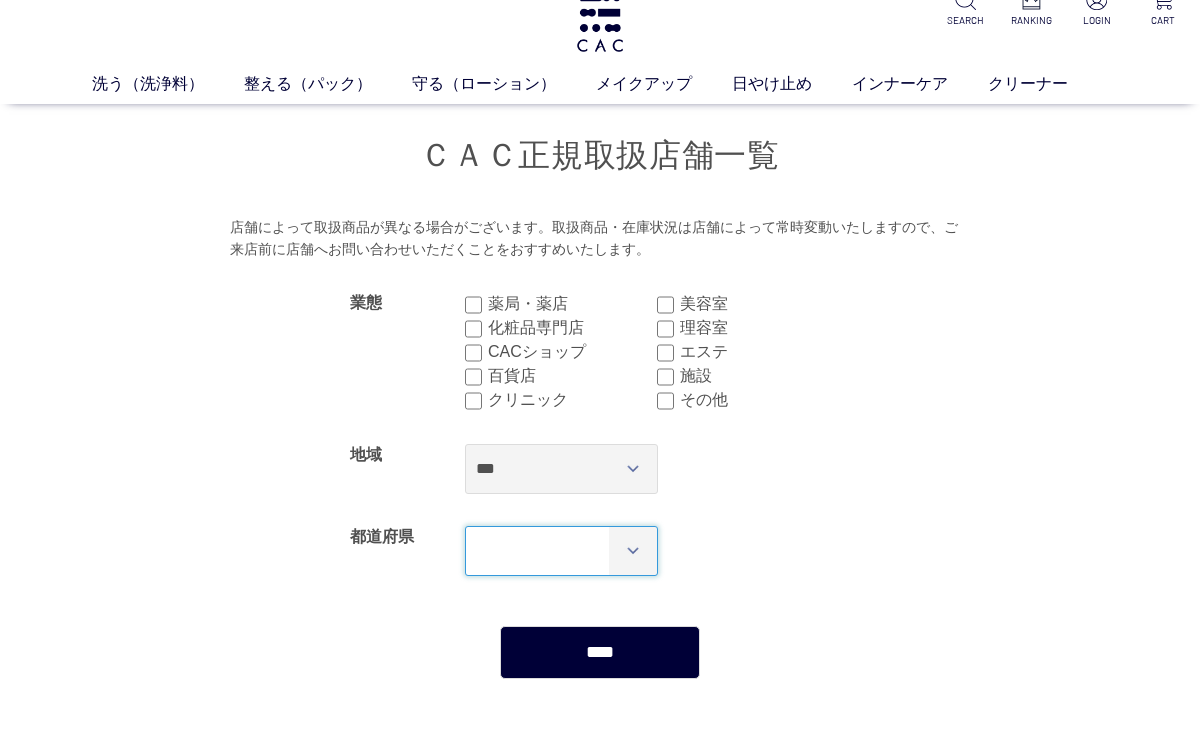 click on "*** *** *** *** *** *** *** *** *** *** *** *** **** *** *** *** *** *** *** *** *** *** *** *** *** *** *** **** *** *** *** *** *** *** *** *** *** *** *** *** *** *** **** ***" at bounding box center (561, 551) 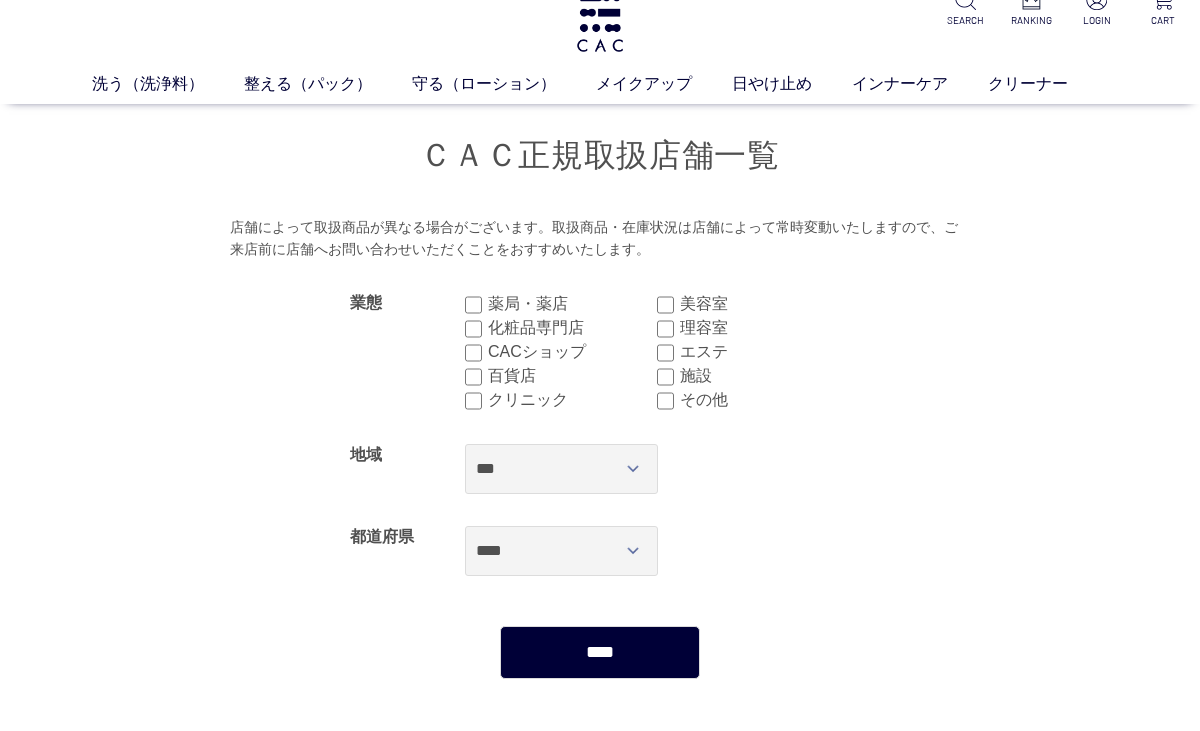 click on "****" at bounding box center (600, 652) 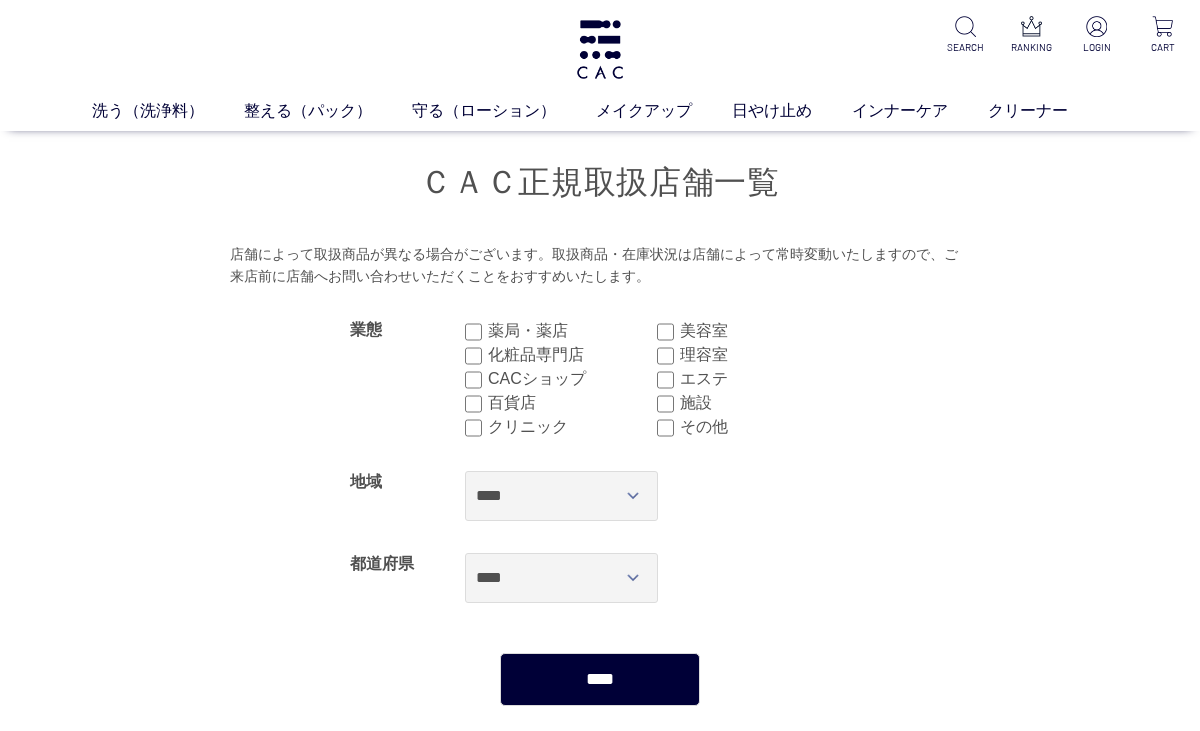 scroll, scrollTop: 0, scrollLeft: 0, axis: both 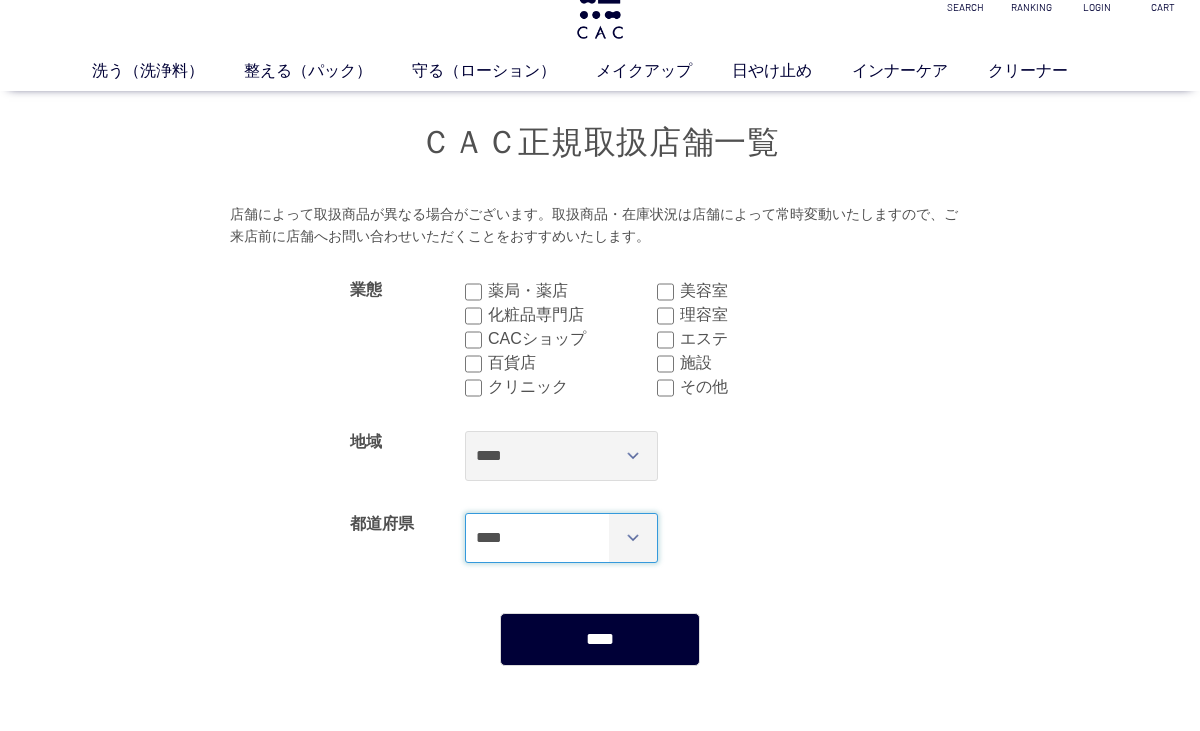 click on "*** *** *** *** *** *** *** *** *** *** *** *** **** *** *** *** *** *** *** *** *** *** *** *** *** *** *** **** *** *** *** *** *** *** *** *** *** *** *** *** *** *** **** ***" at bounding box center (561, 538) 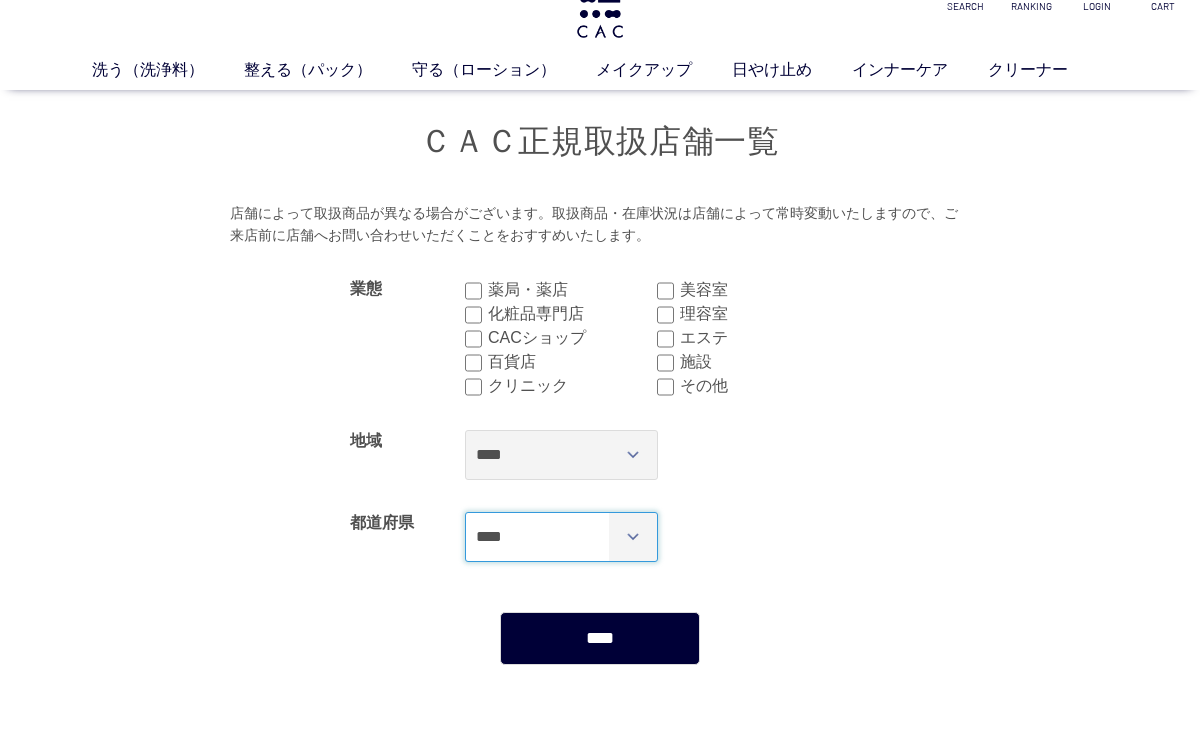 select on "***" 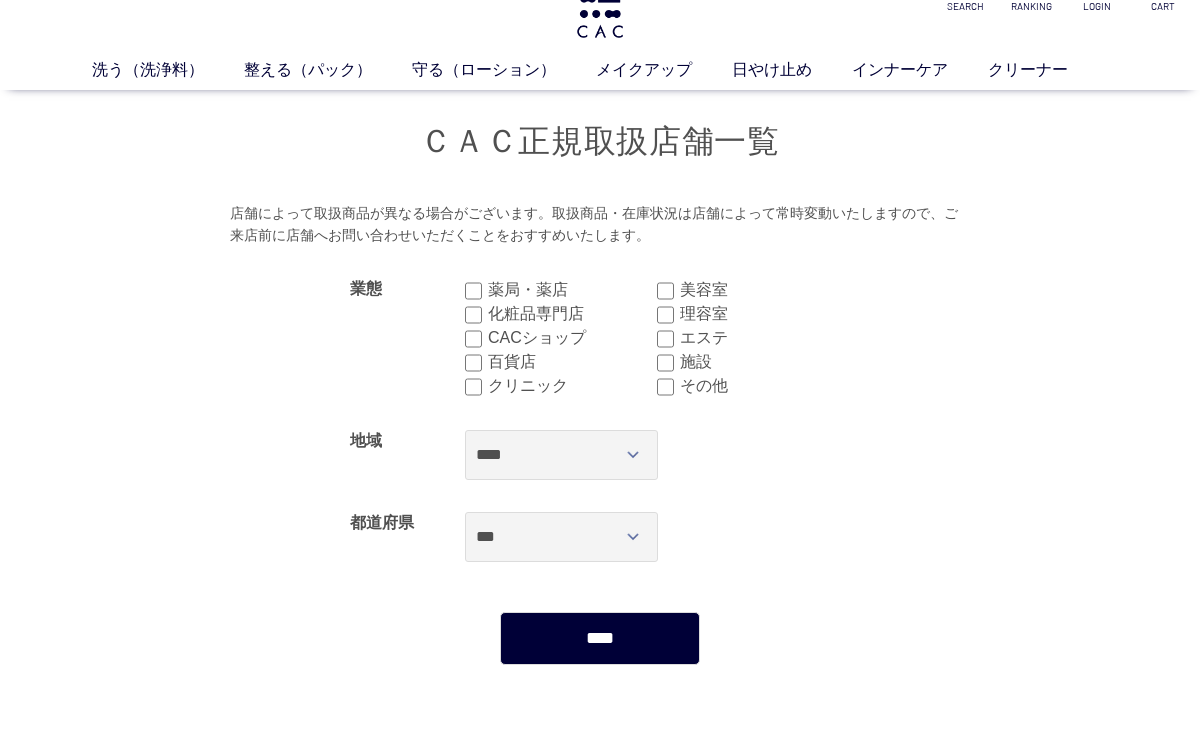 click on "****" at bounding box center [600, 638] 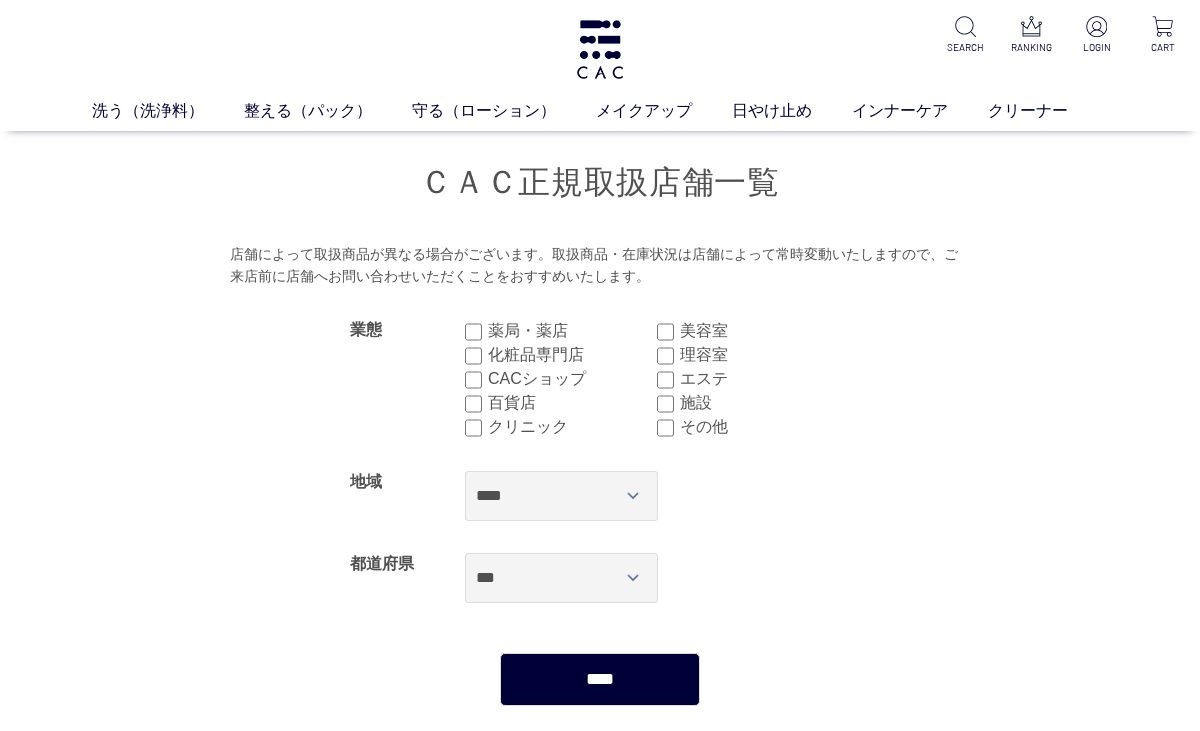 select on "***" 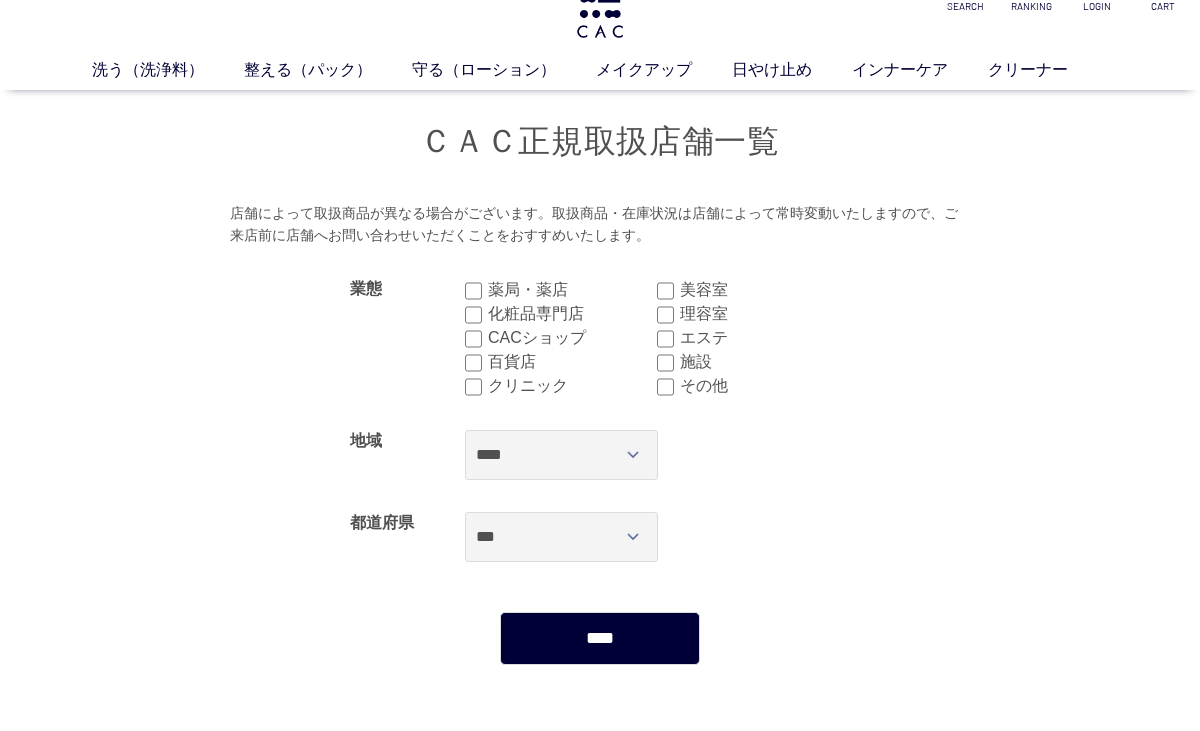 scroll, scrollTop: 0, scrollLeft: 0, axis: both 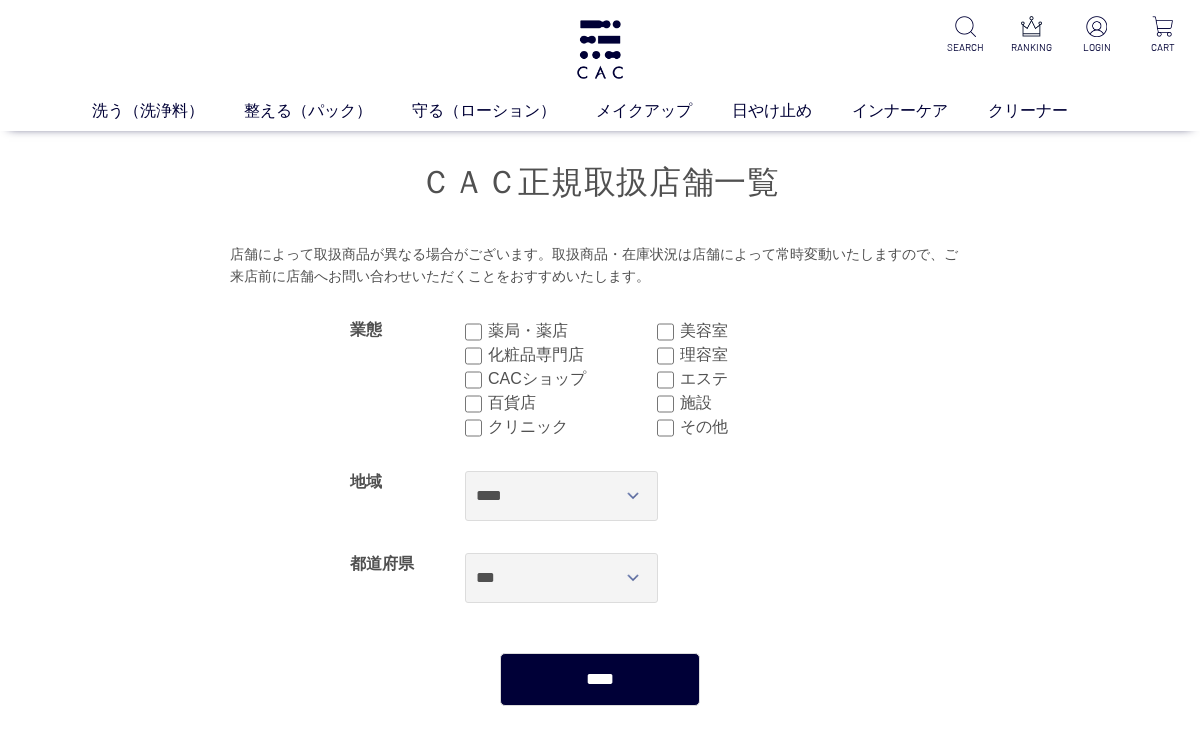 select on "***" 